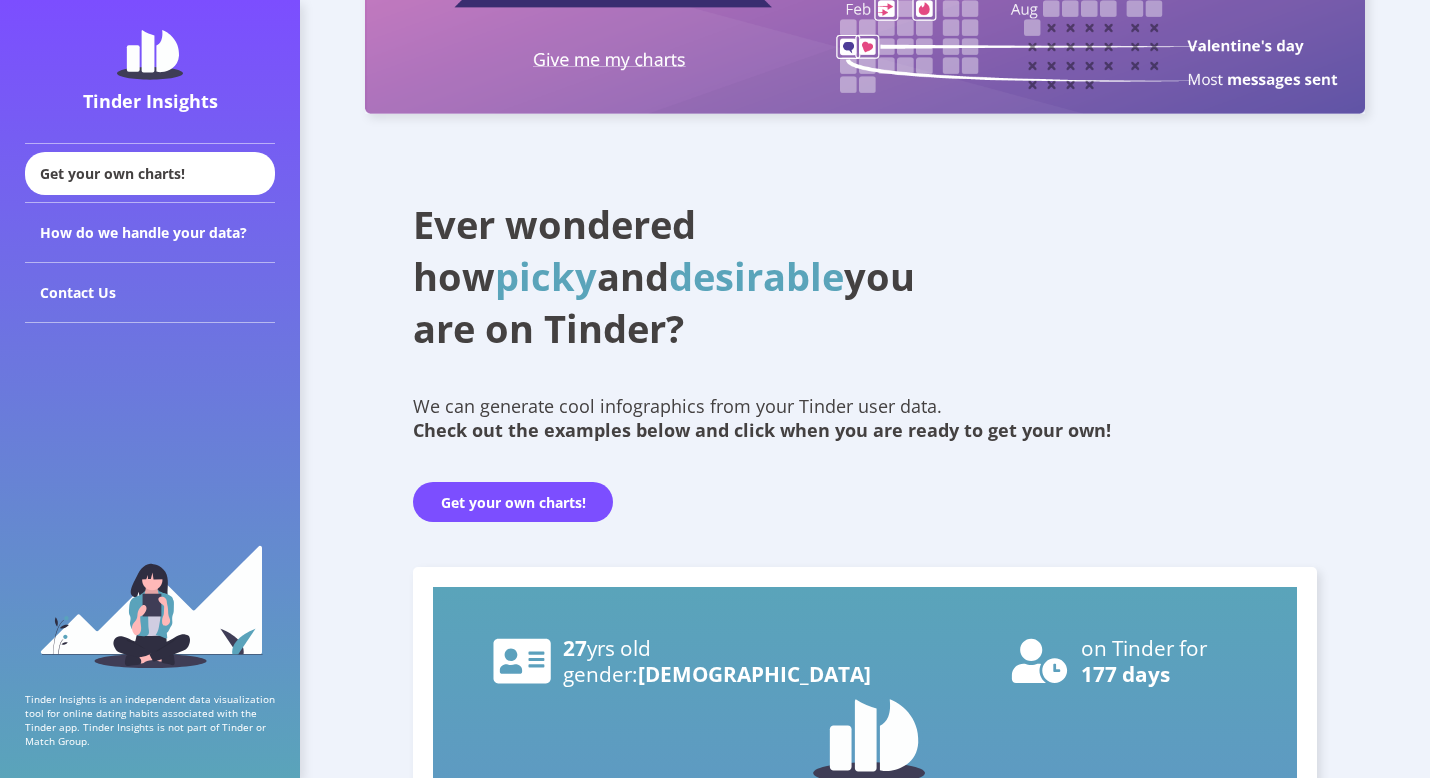 scroll, scrollTop: 185, scrollLeft: 0, axis: vertical 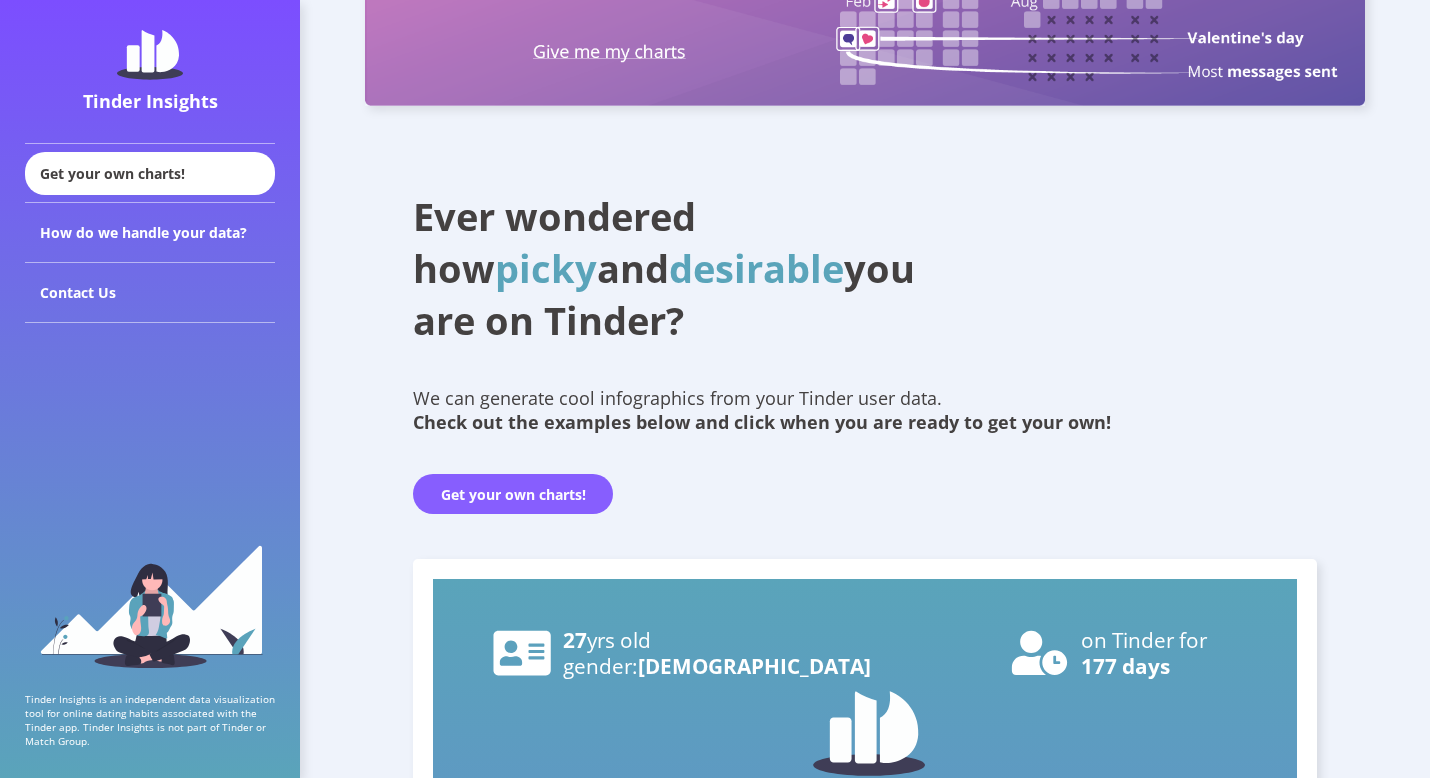 click on "Get your own charts!" at bounding box center [513, 494] 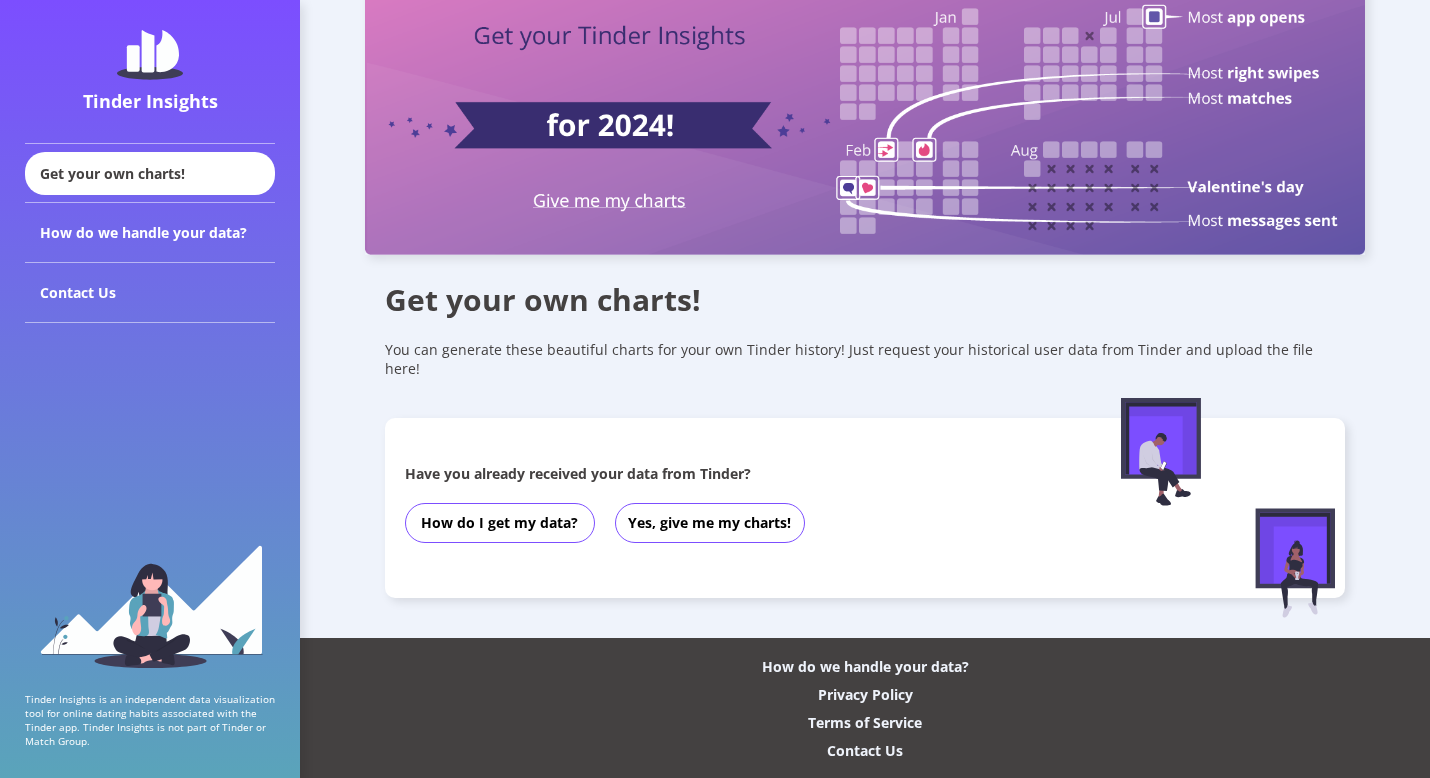 scroll, scrollTop: 0, scrollLeft: 0, axis: both 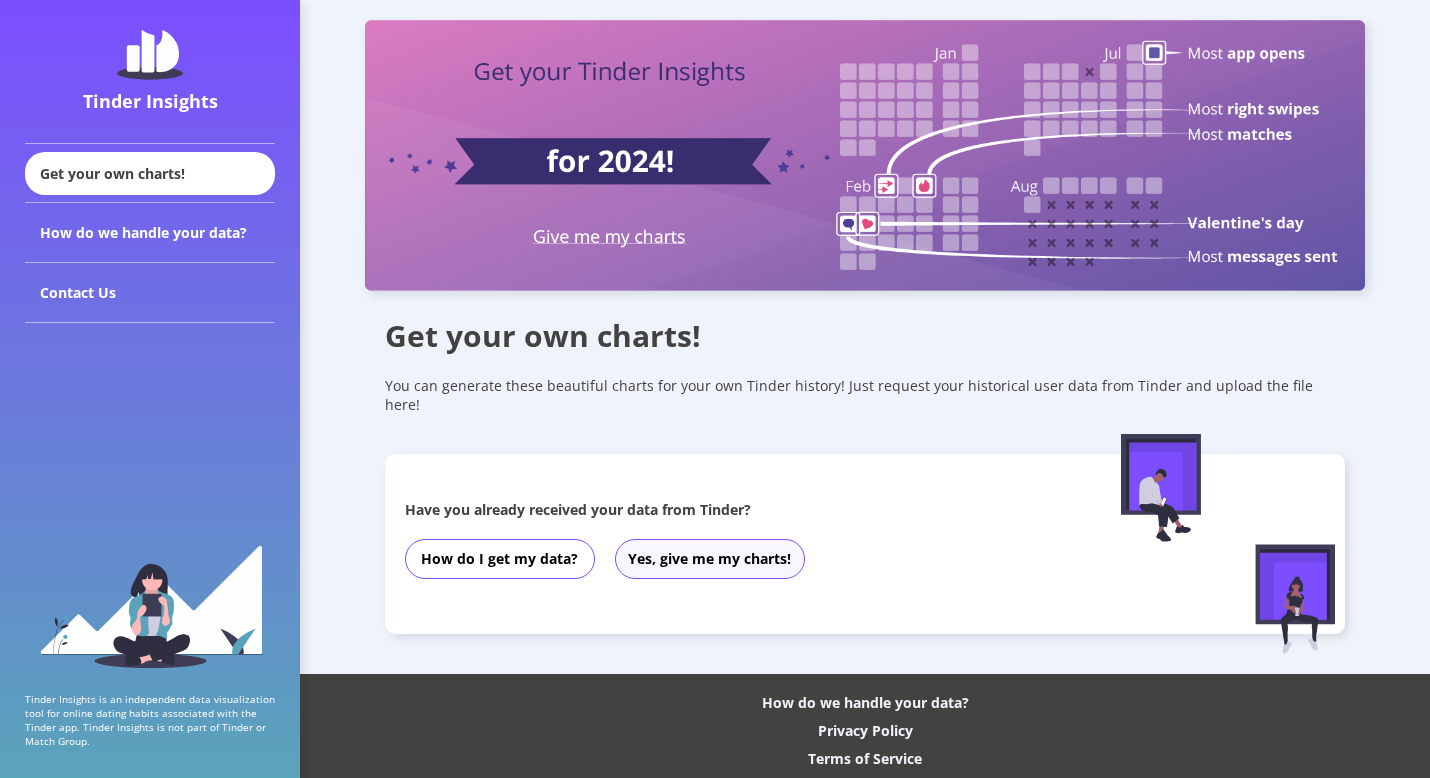 click on "Yes, give me my charts!" at bounding box center (710, 559) 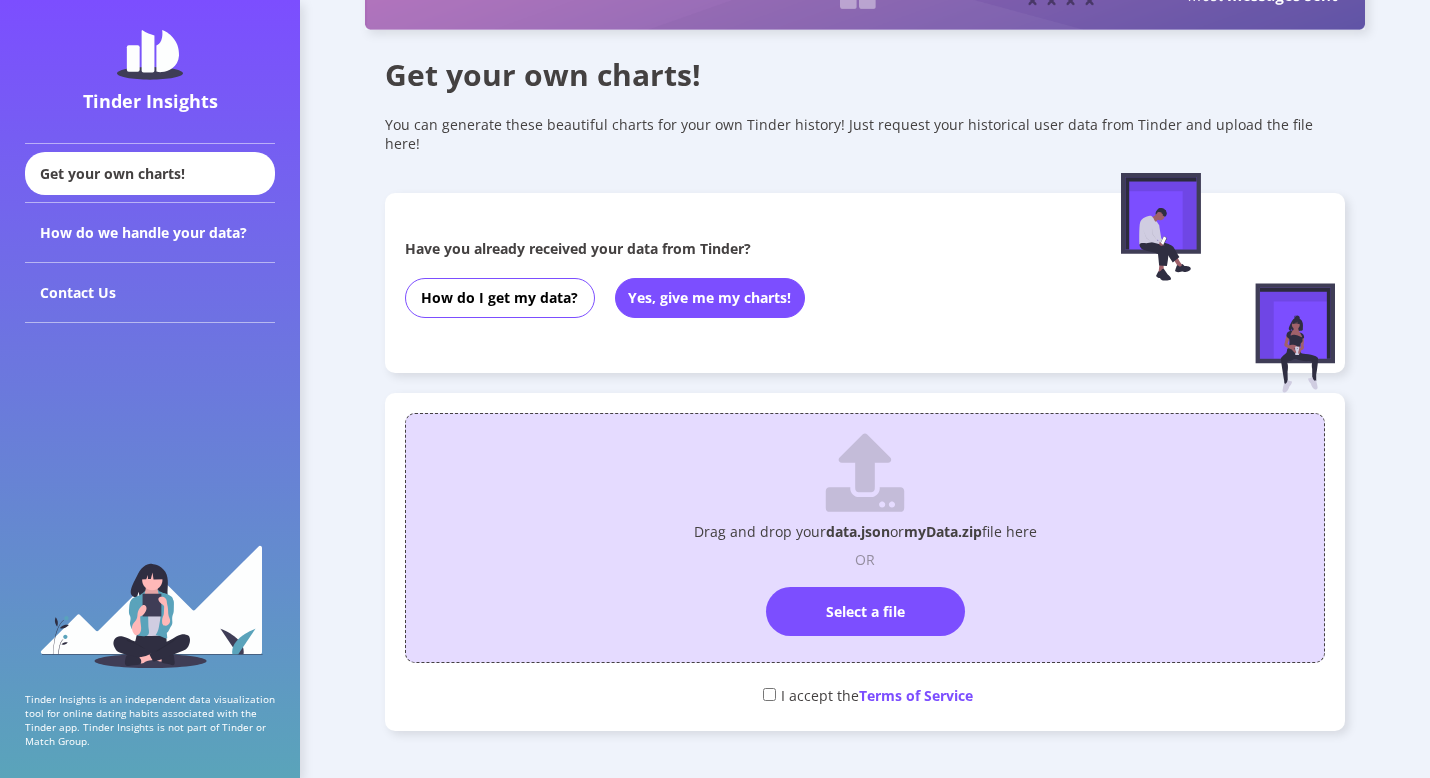 scroll, scrollTop: 262, scrollLeft: 0, axis: vertical 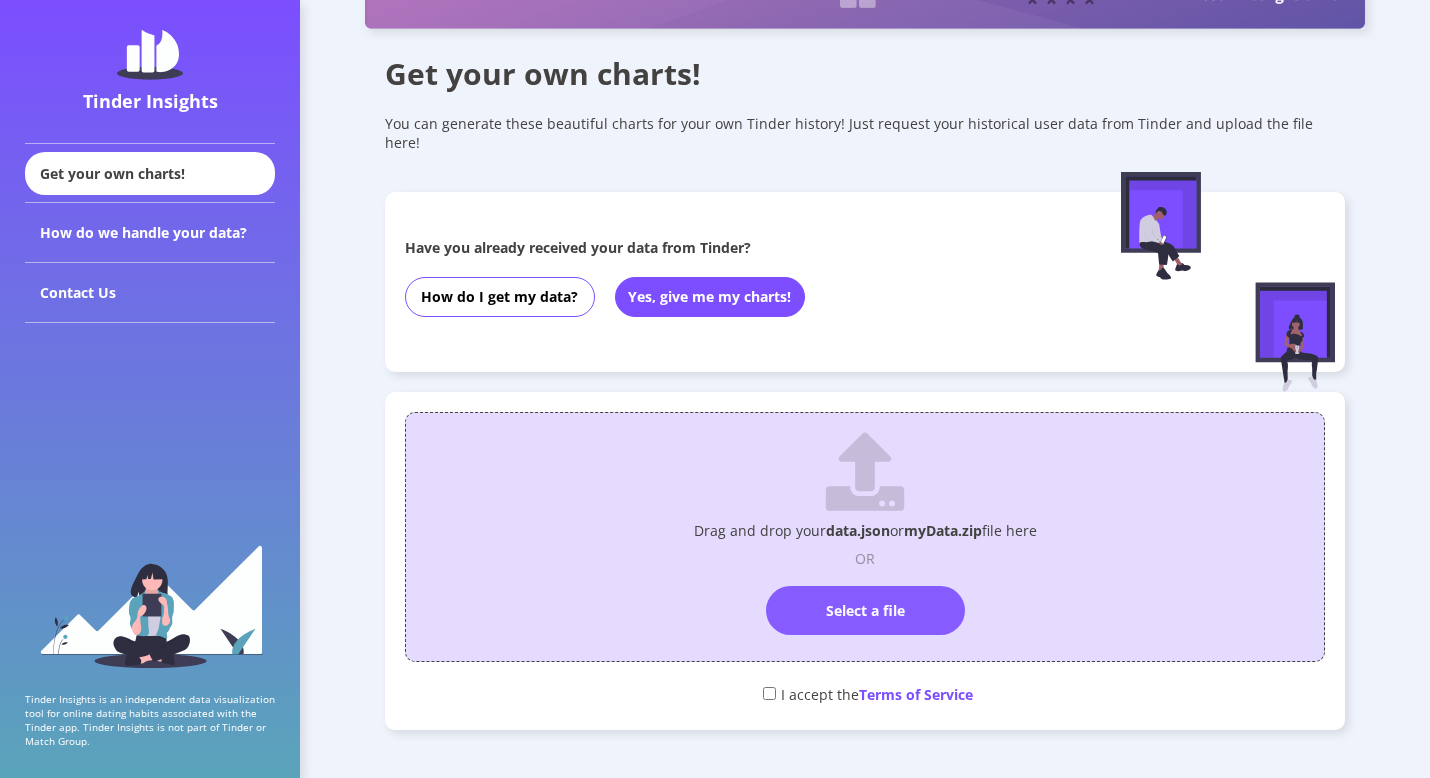 click on "Select a file" at bounding box center (865, 610) 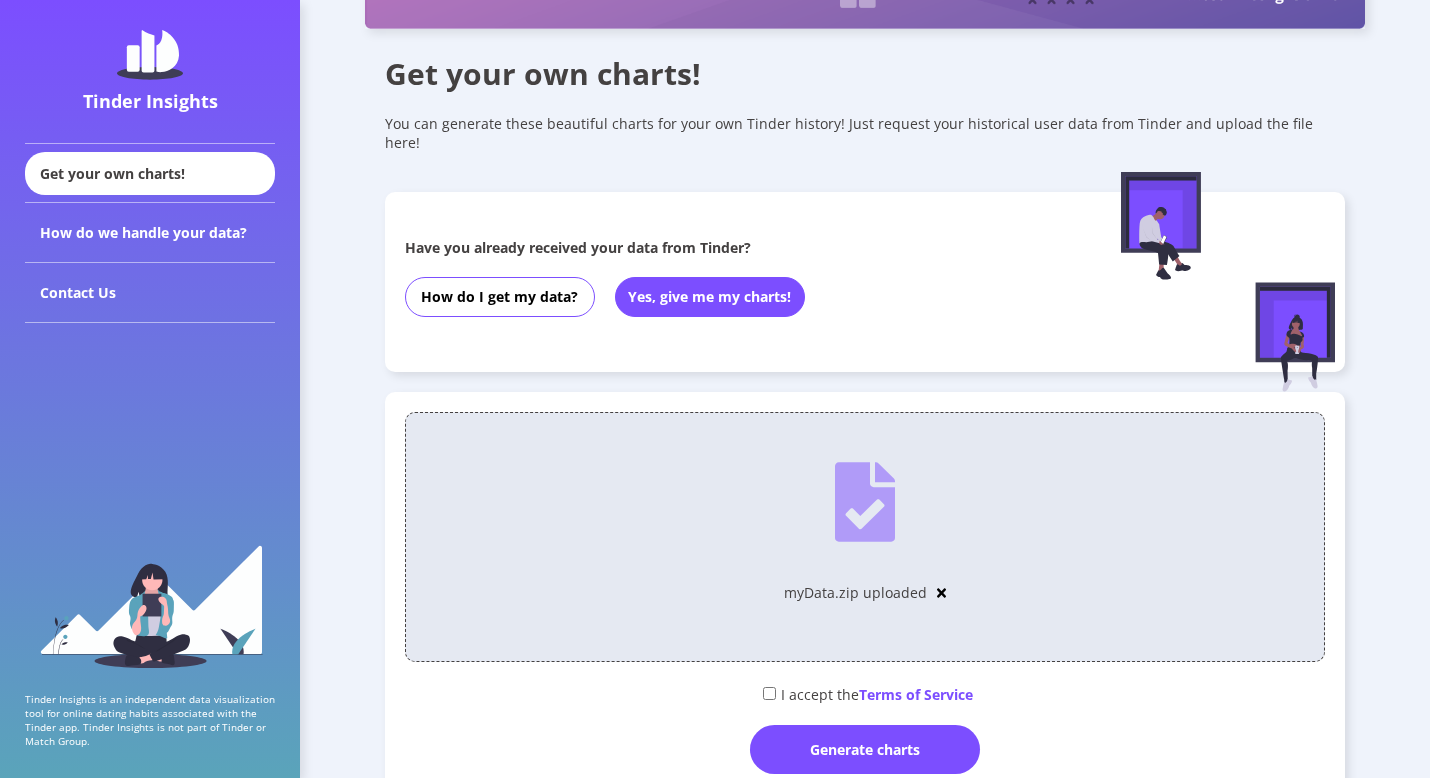 click on "I accept the
Terms of Service" at bounding box center [865, 693] 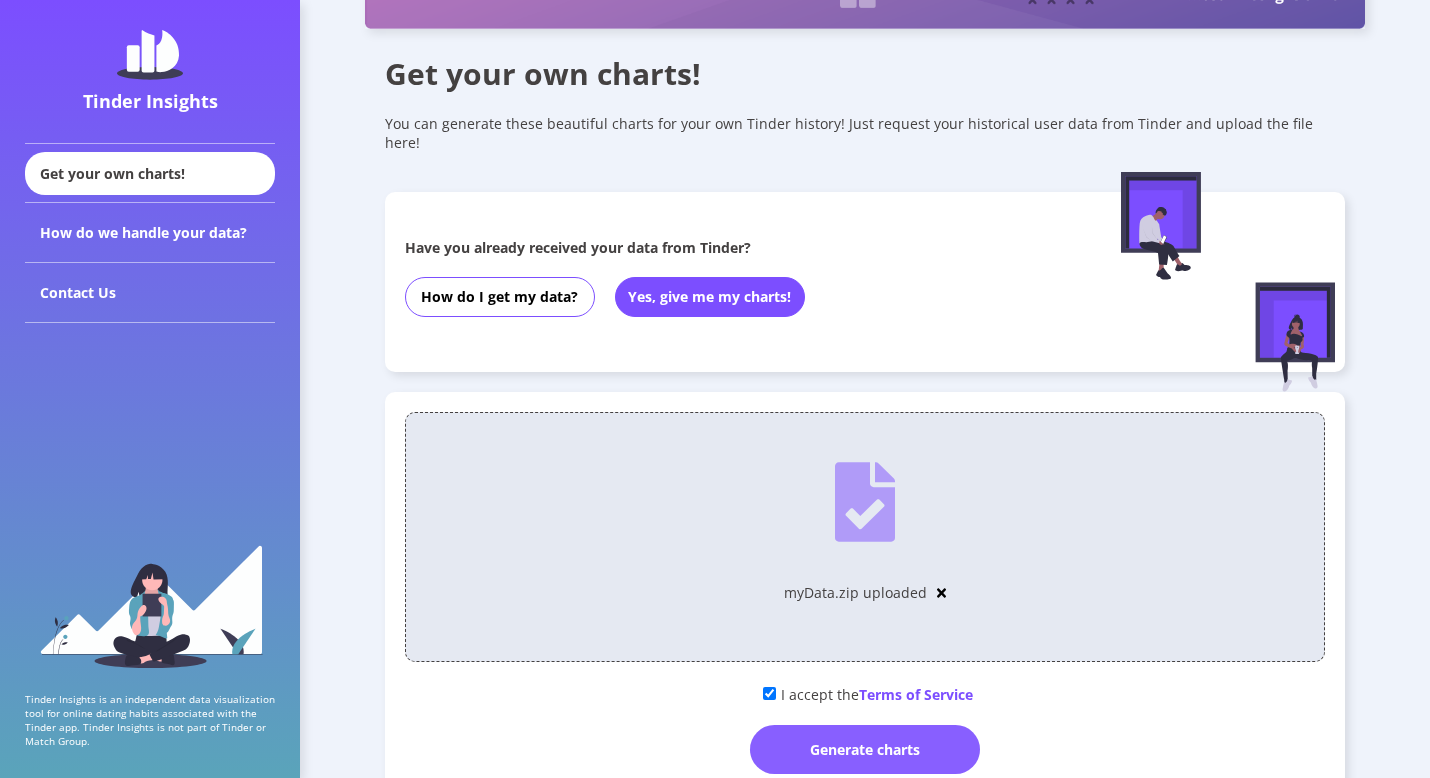 click on "Generate charts" at bounding box center (865, 749) 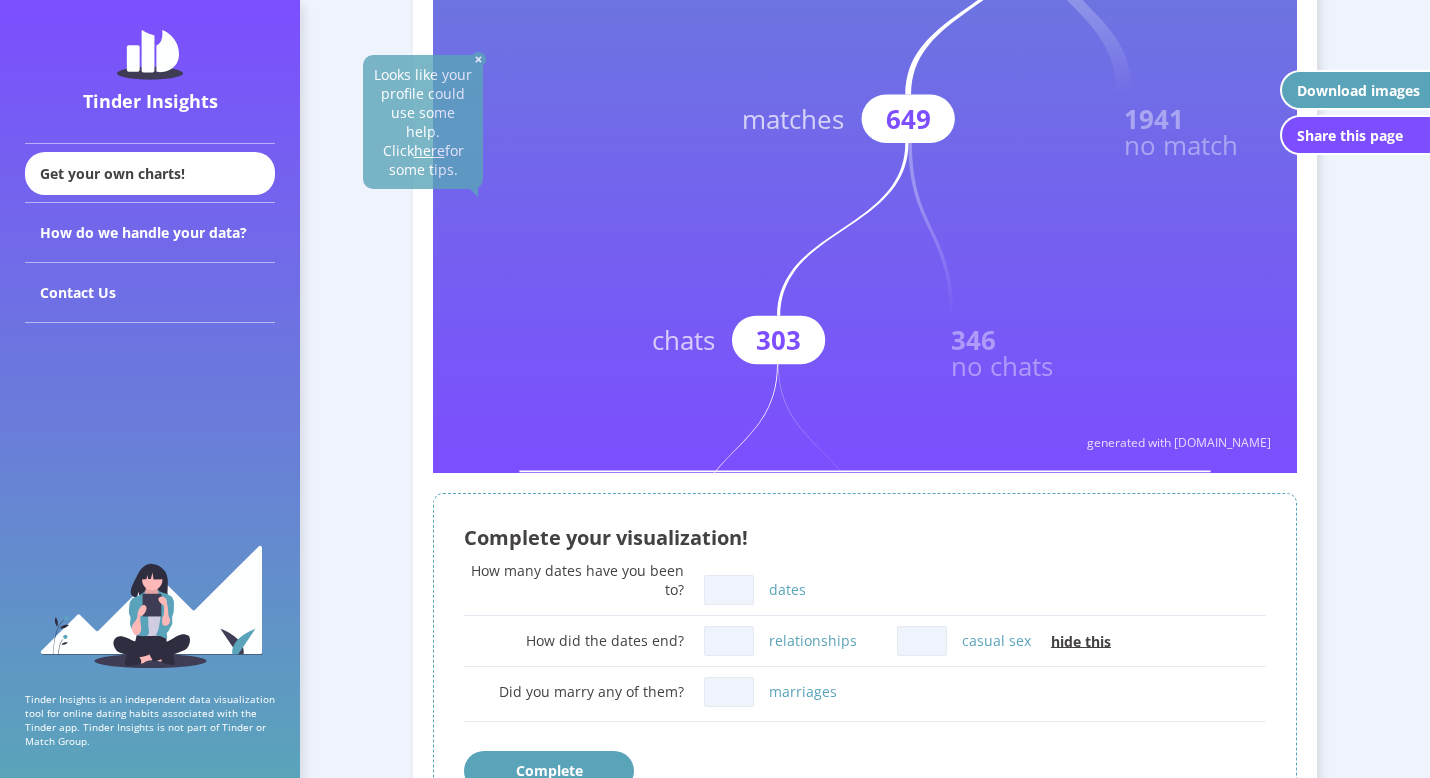 scroll, scrollTop: 997, scrollLeft: 0, axis: vertical 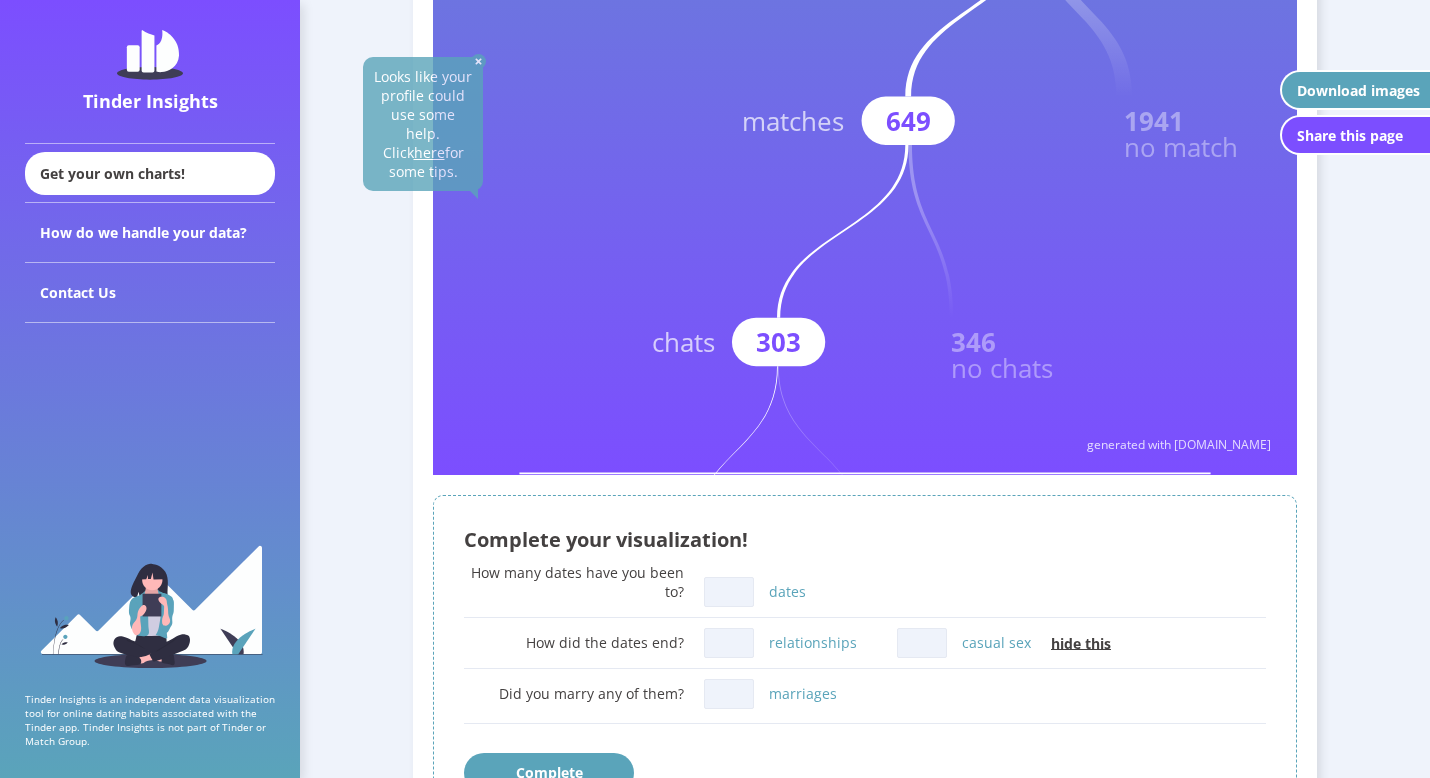 drag, startPoint x: 901, startPoint y: 366, endPoint x: 669, endPoint y: 396, distance: 233.93161 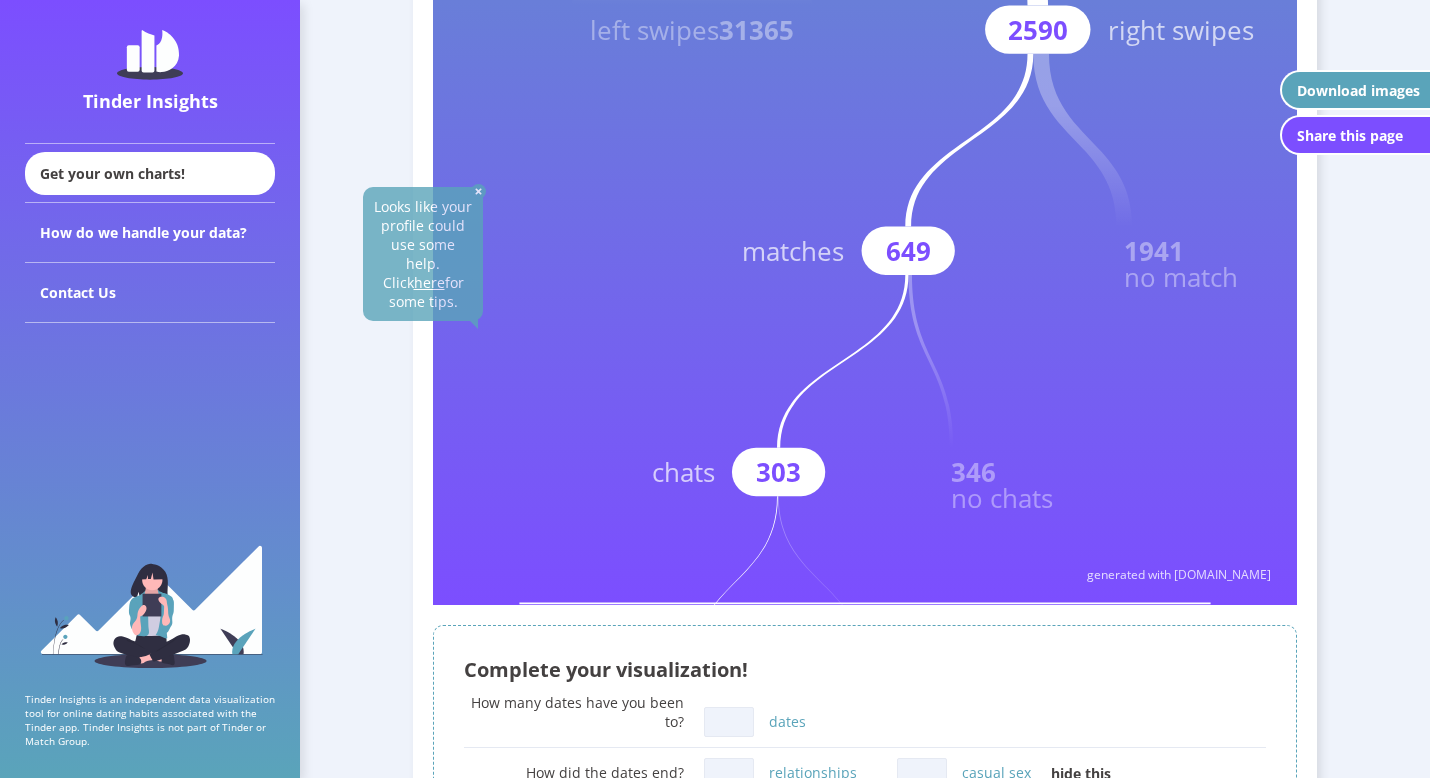 scroll, scrollTop: 865, scrollLeft: 0, axis: vertical 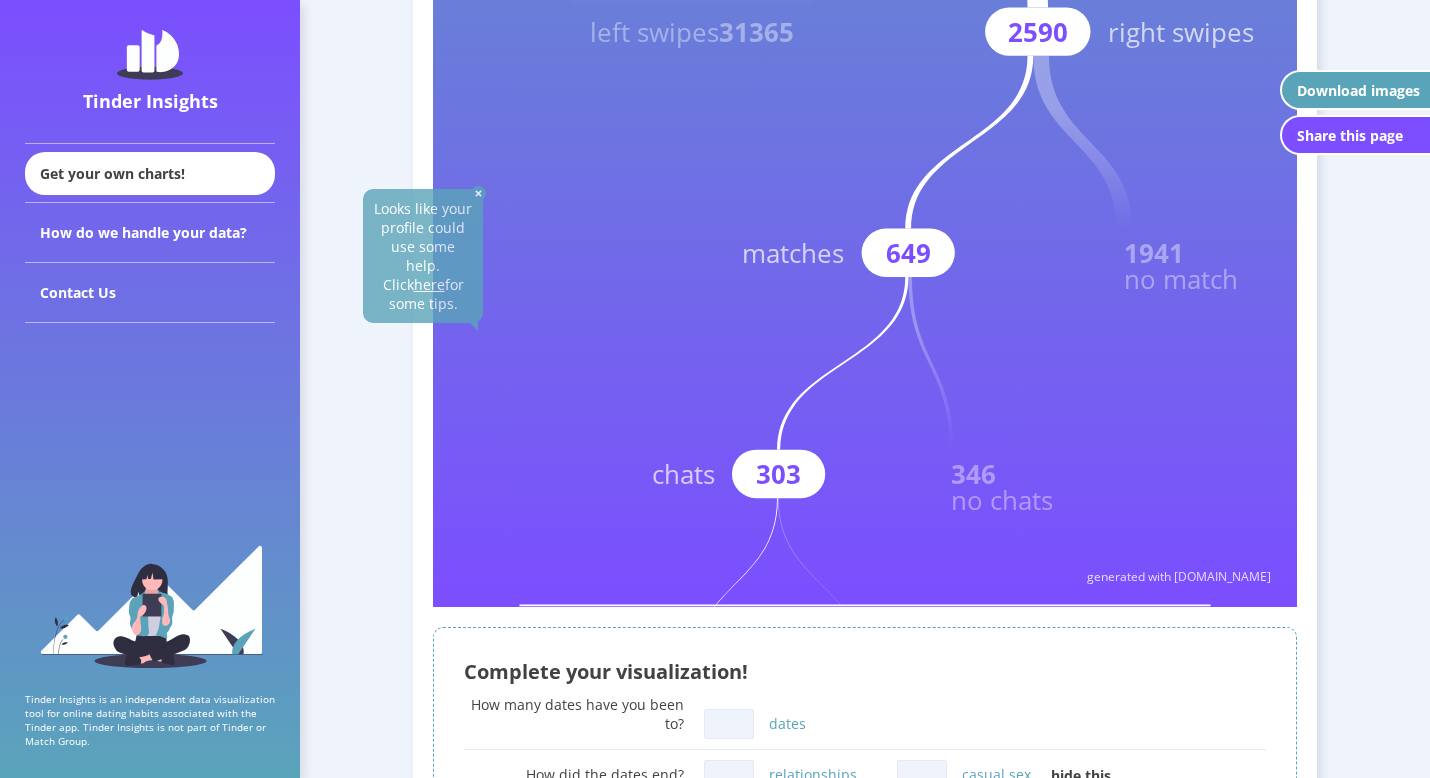 click at bounding box center [478, 193] 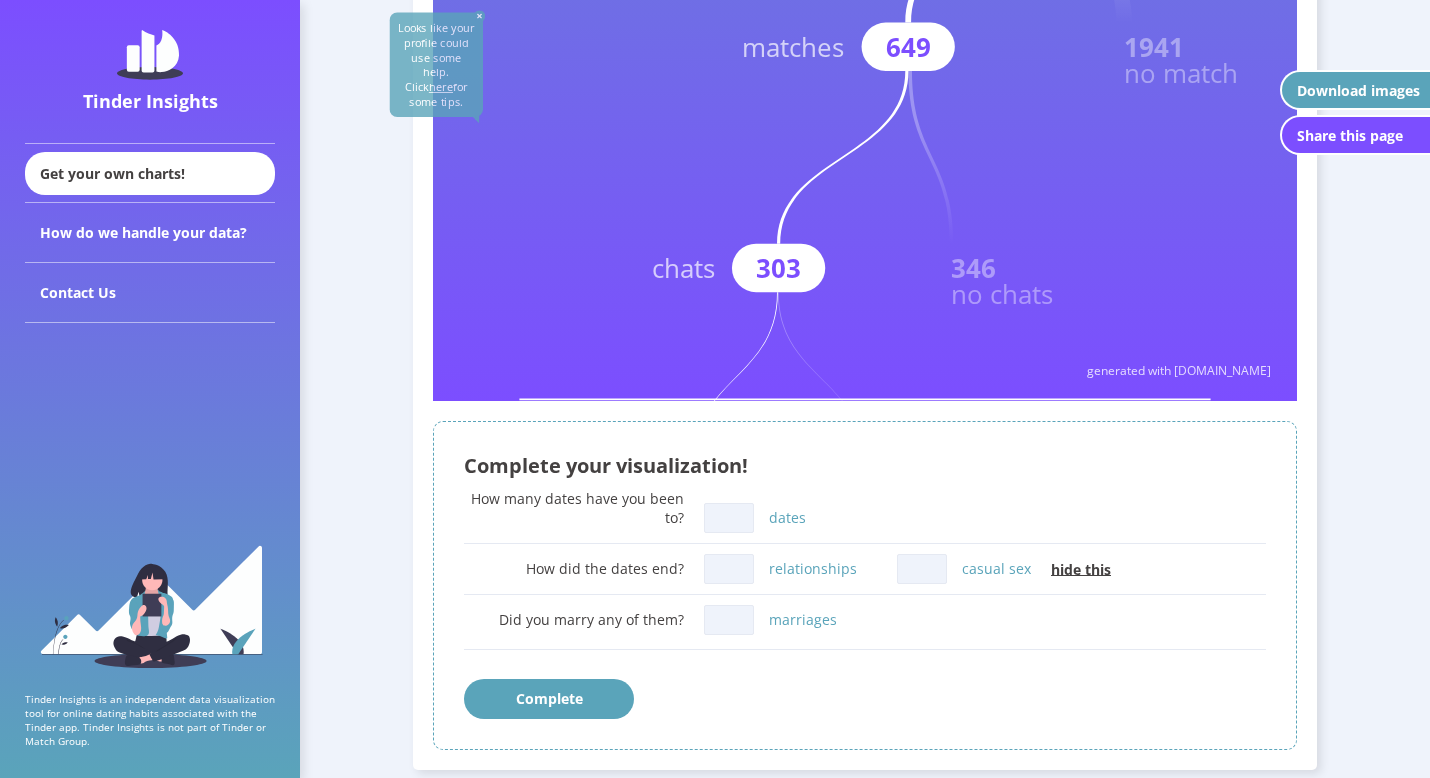 scroll, scrollTop: 1156, scrollLeft: 0, axis: vertical 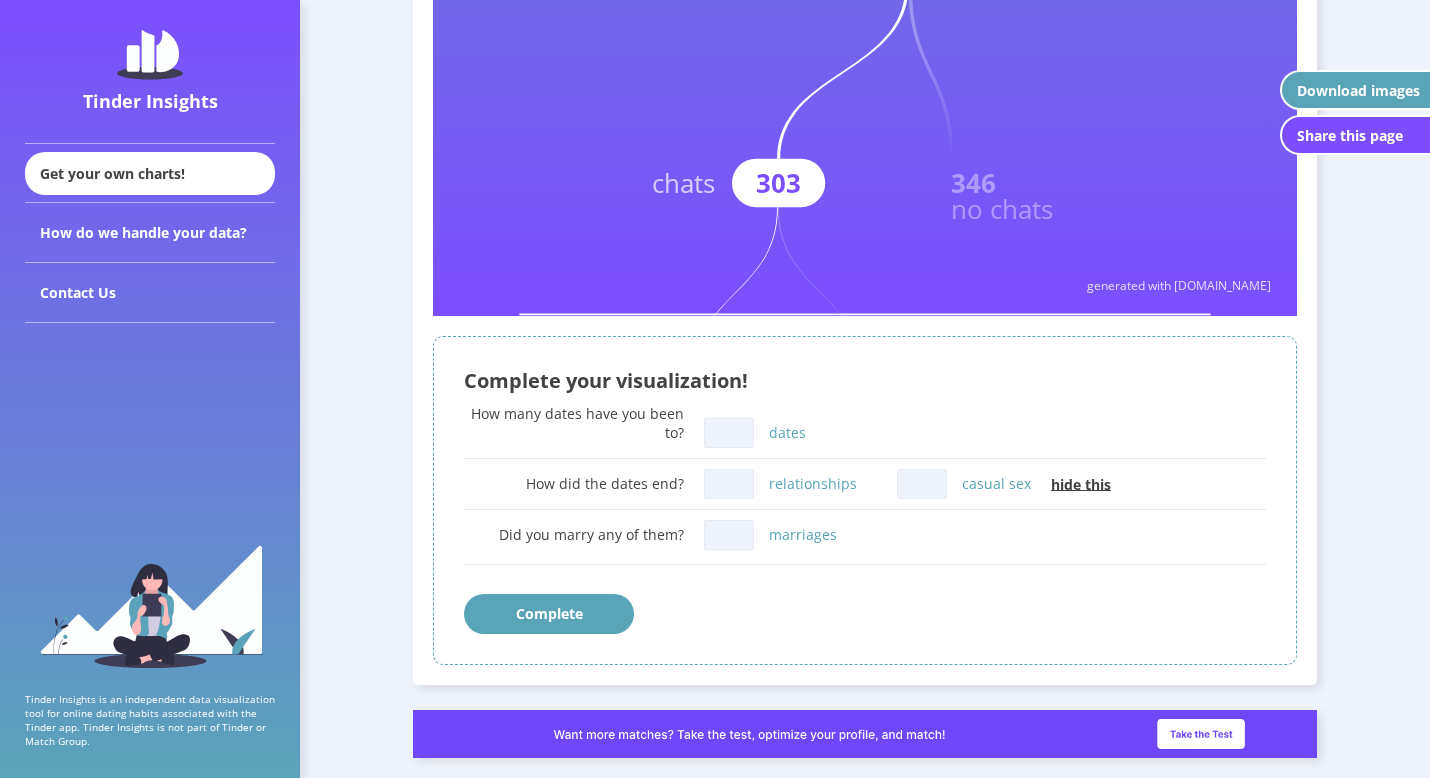 click on "casual sex" at bounding box center [922, 484] 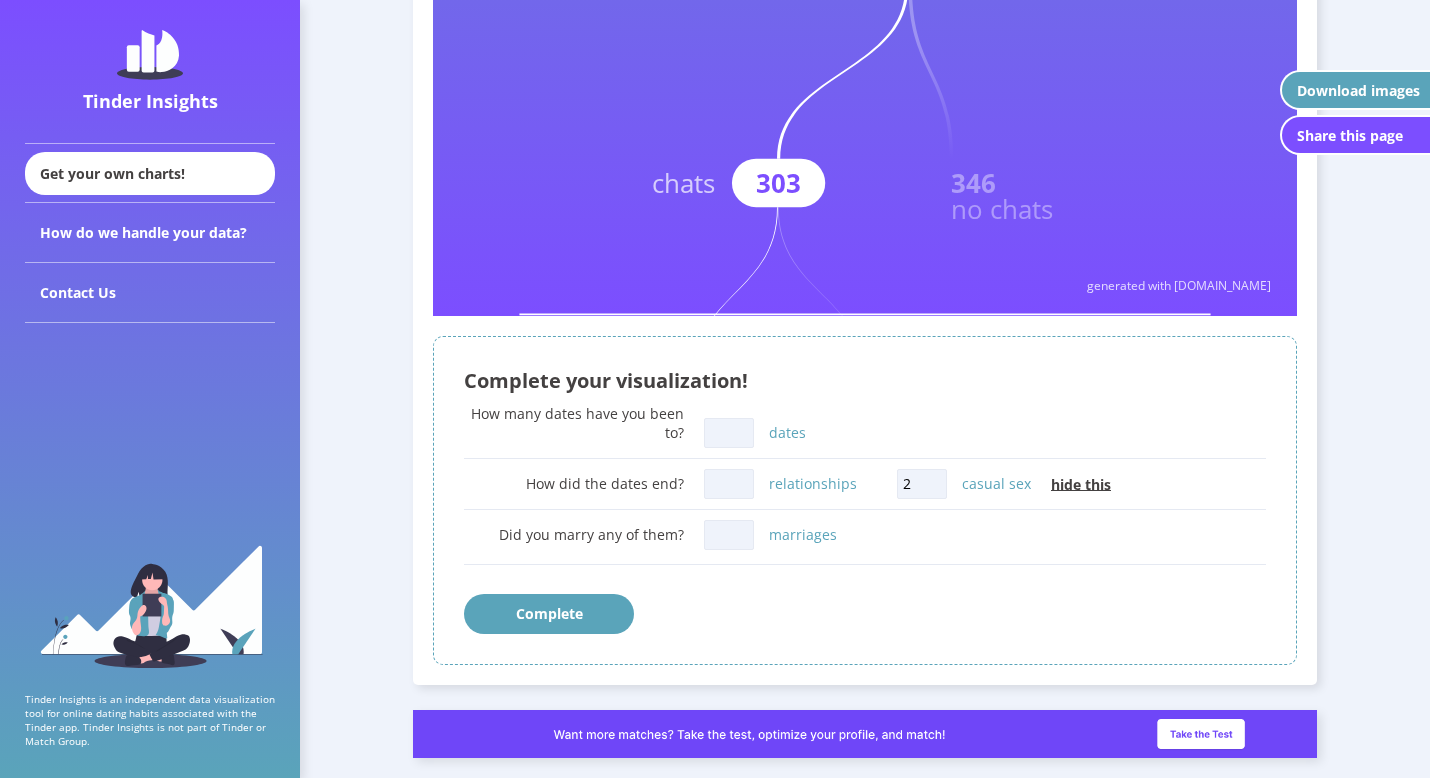 type on "2" 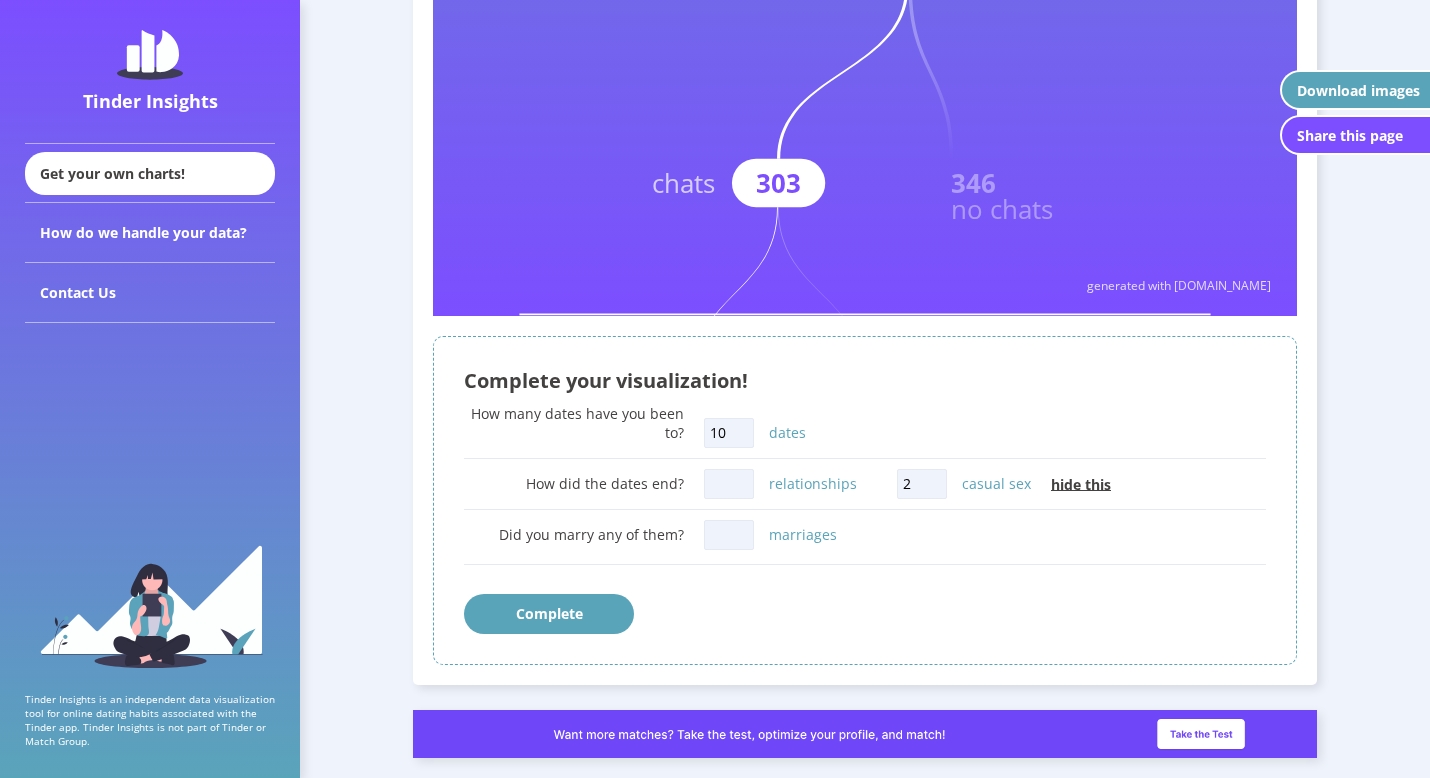 type on "10" 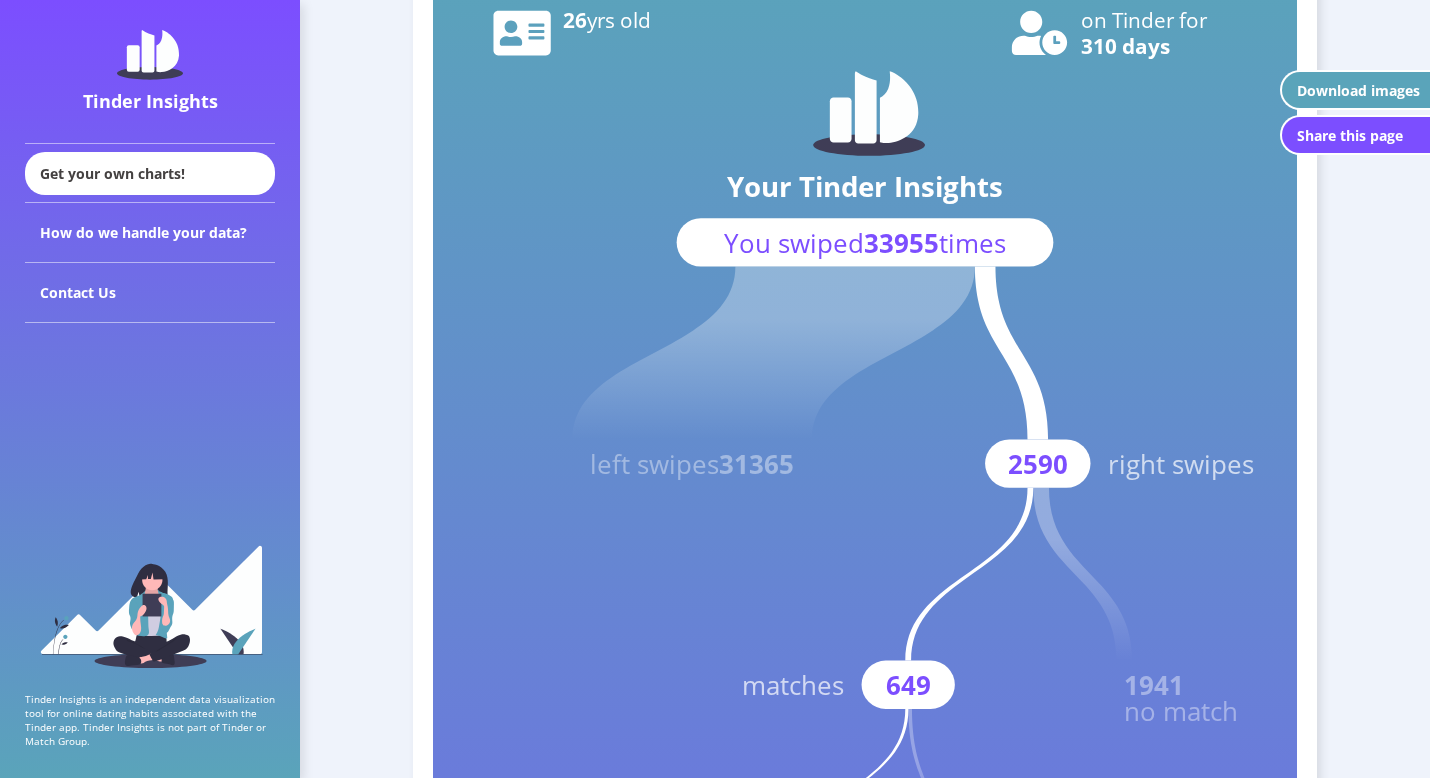 scroll, scrollTop: 0, scrollLeft: 0, axis: both 